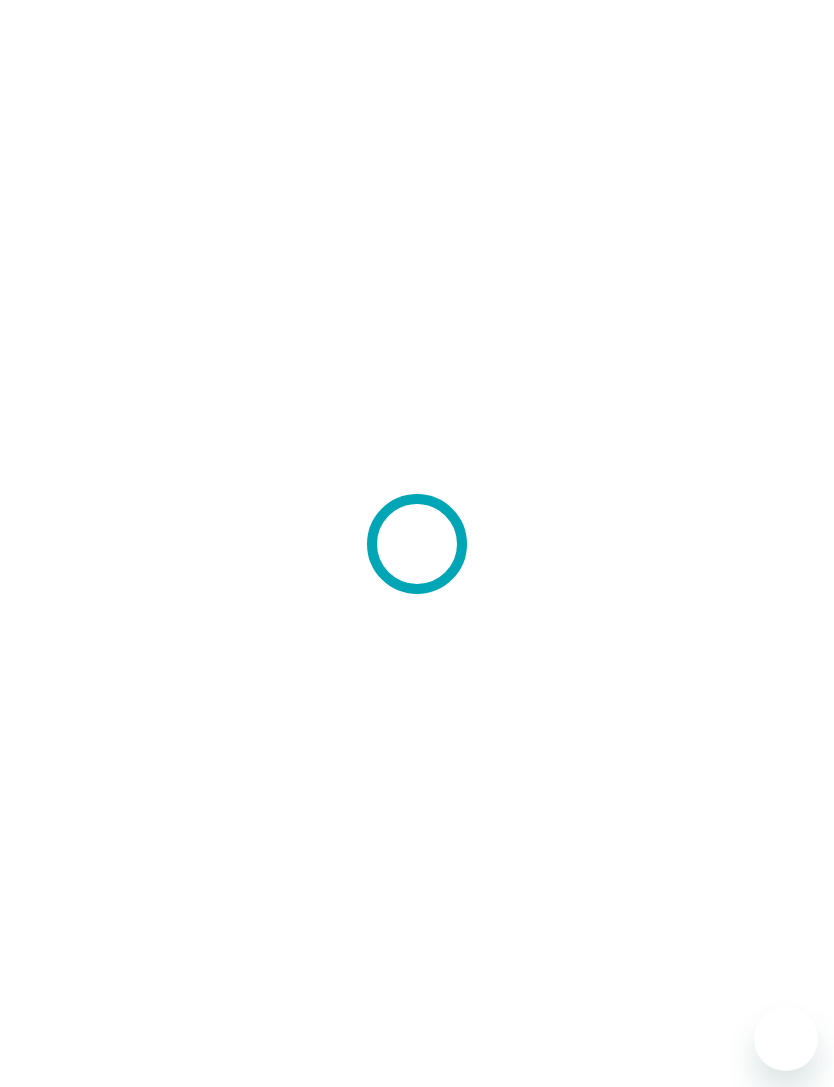 scroll, scrollTop: 0, scrollLeft: 0, axis: both 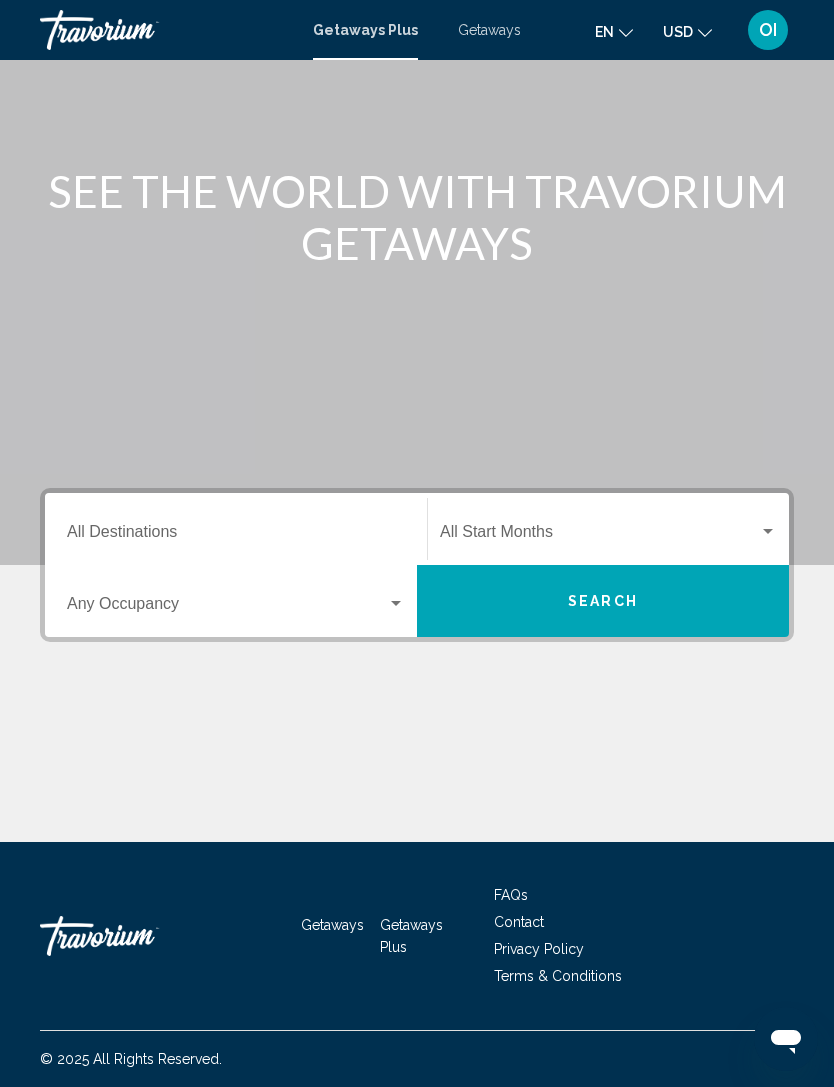 click on "Destination All Destinations" at bounding box center (236, 529) 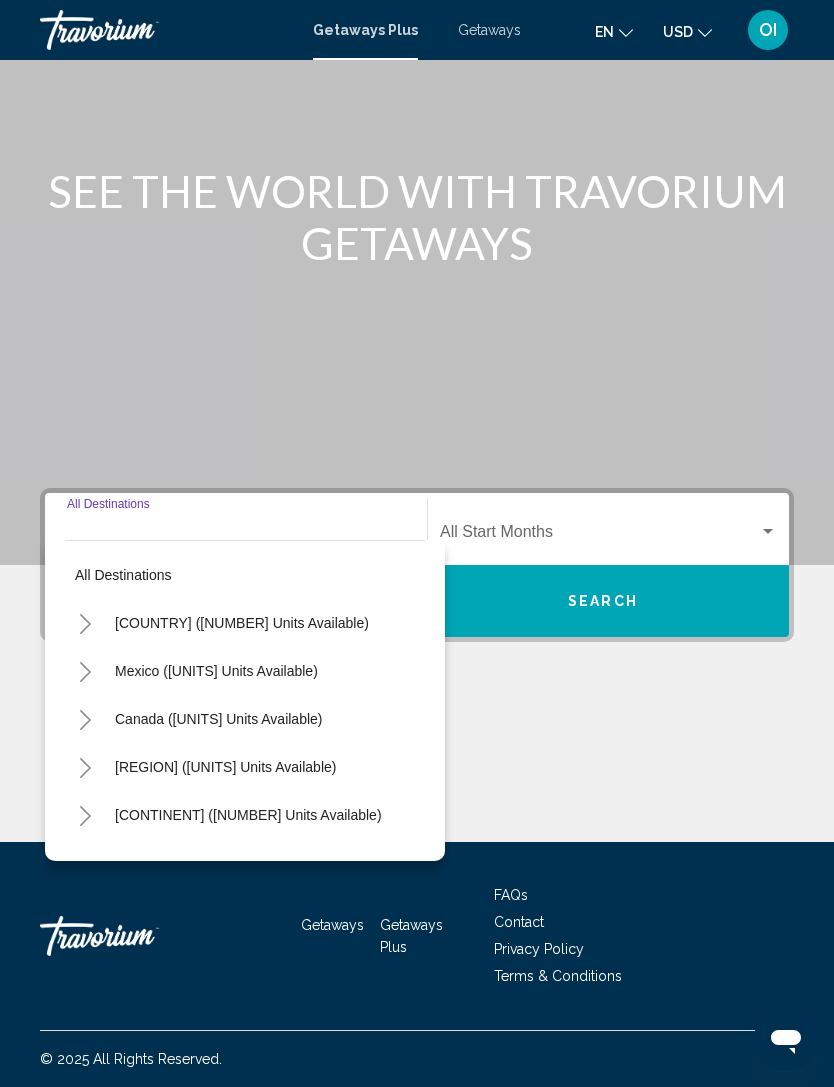 click at bounding box center (417, 767) 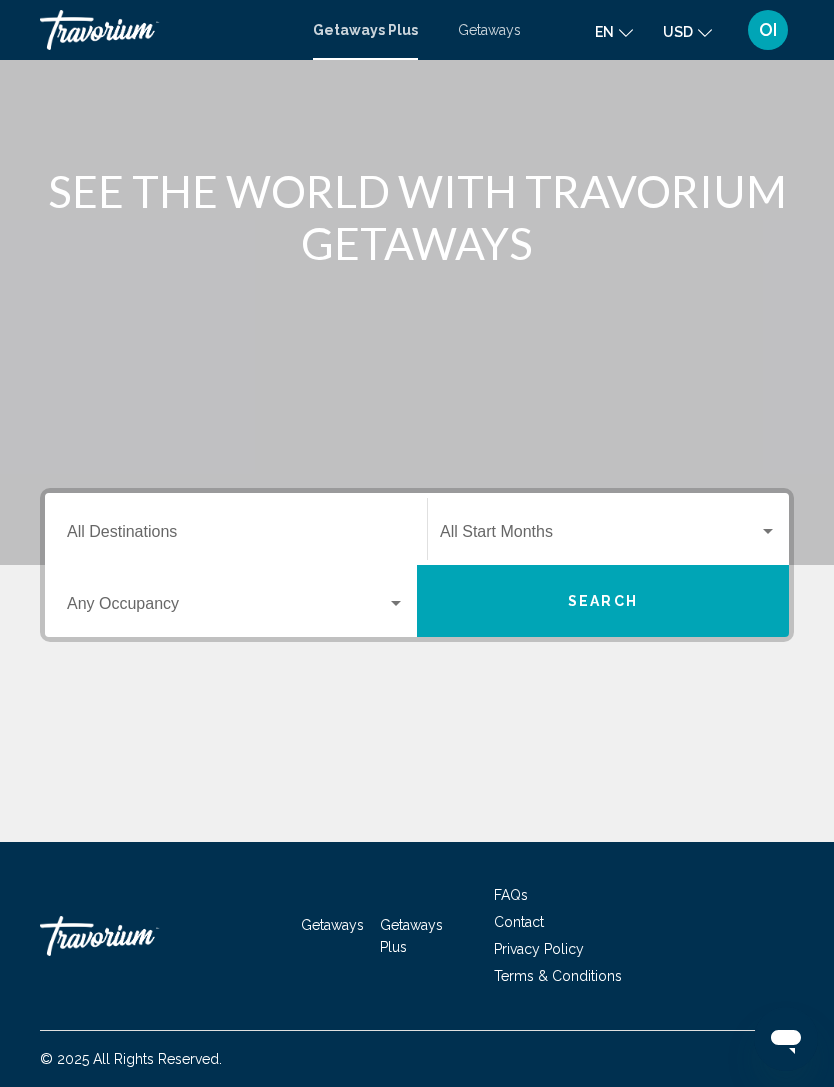 click at bounding box center (227, 608) 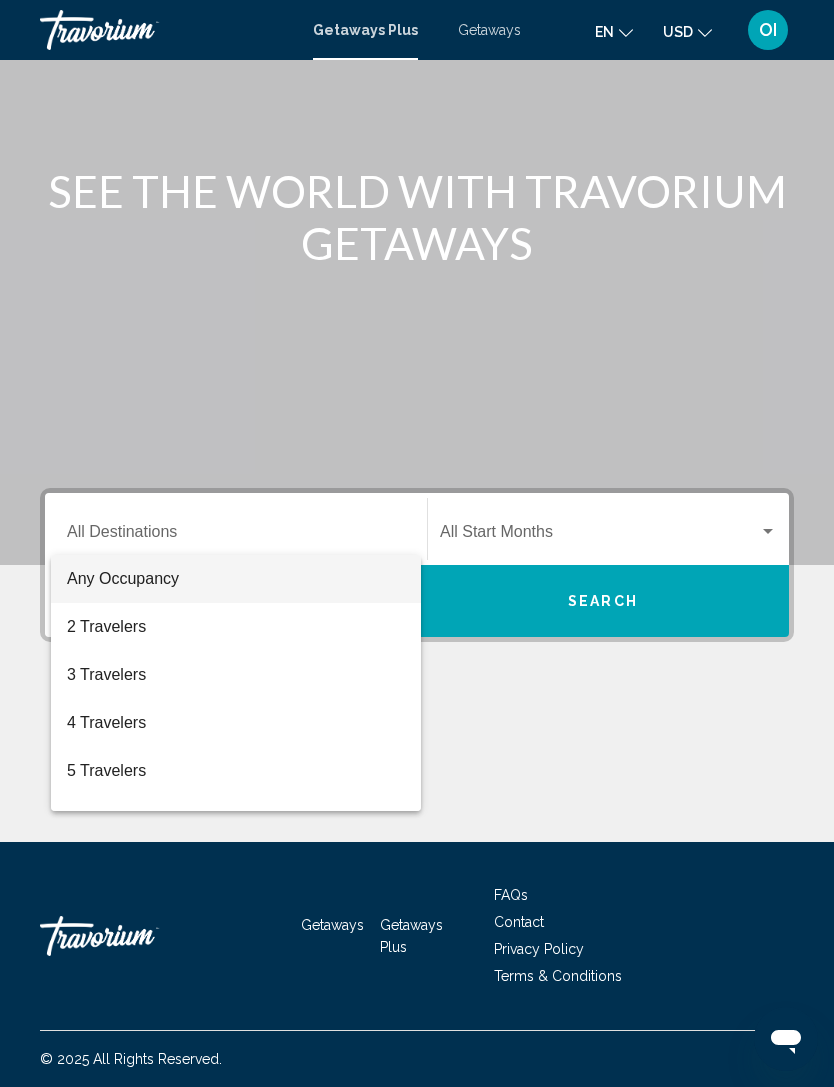 click at bounding box center [417, 543] 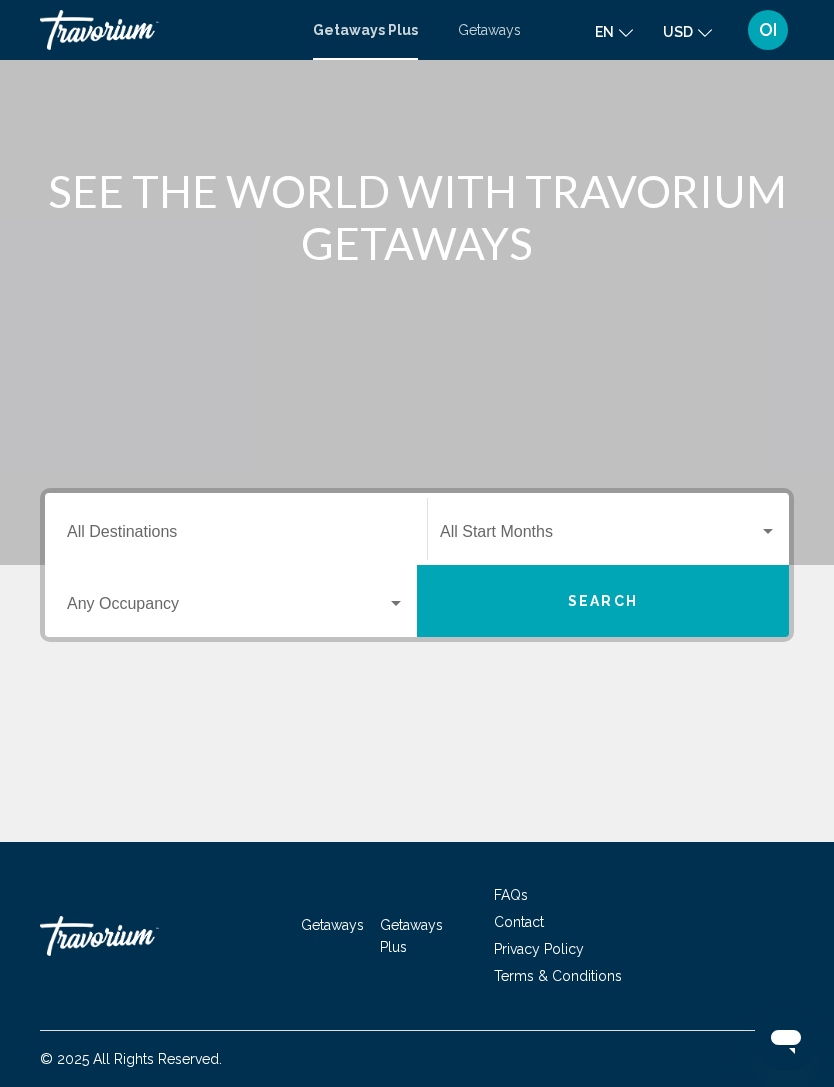 click at bounding box center (599, 536) 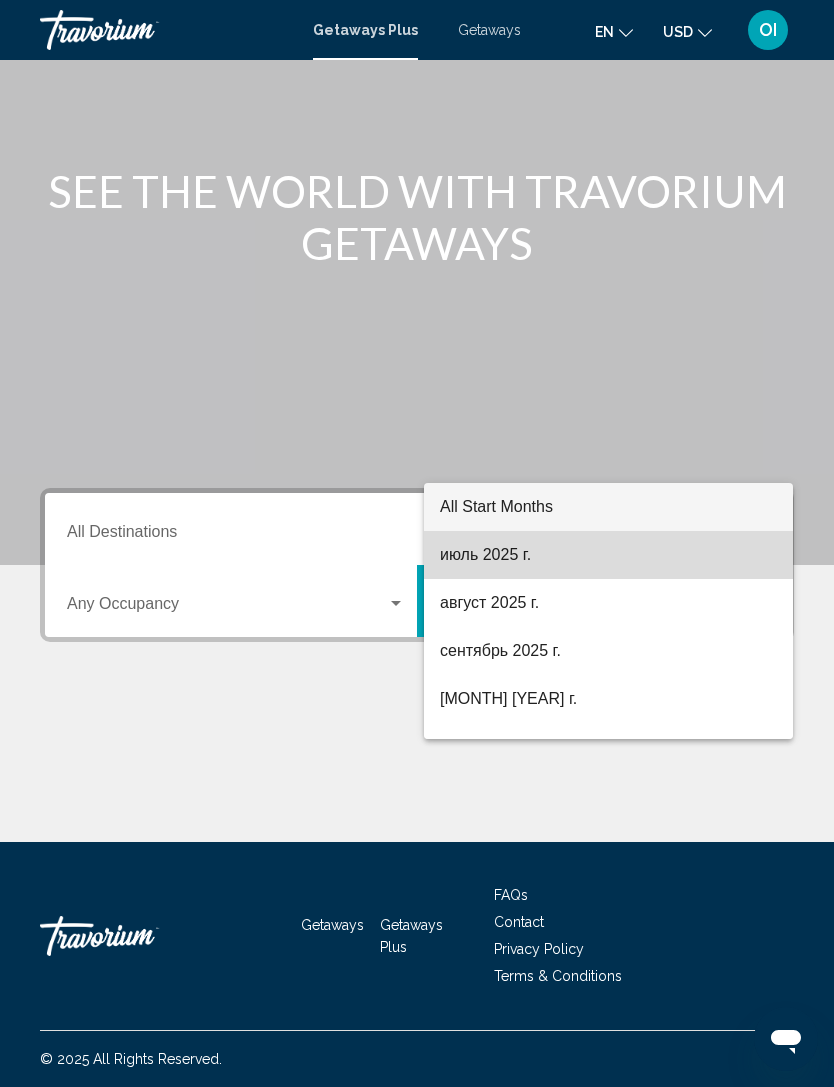 click on "июль 2025 г." at bounding box center [608, 555] 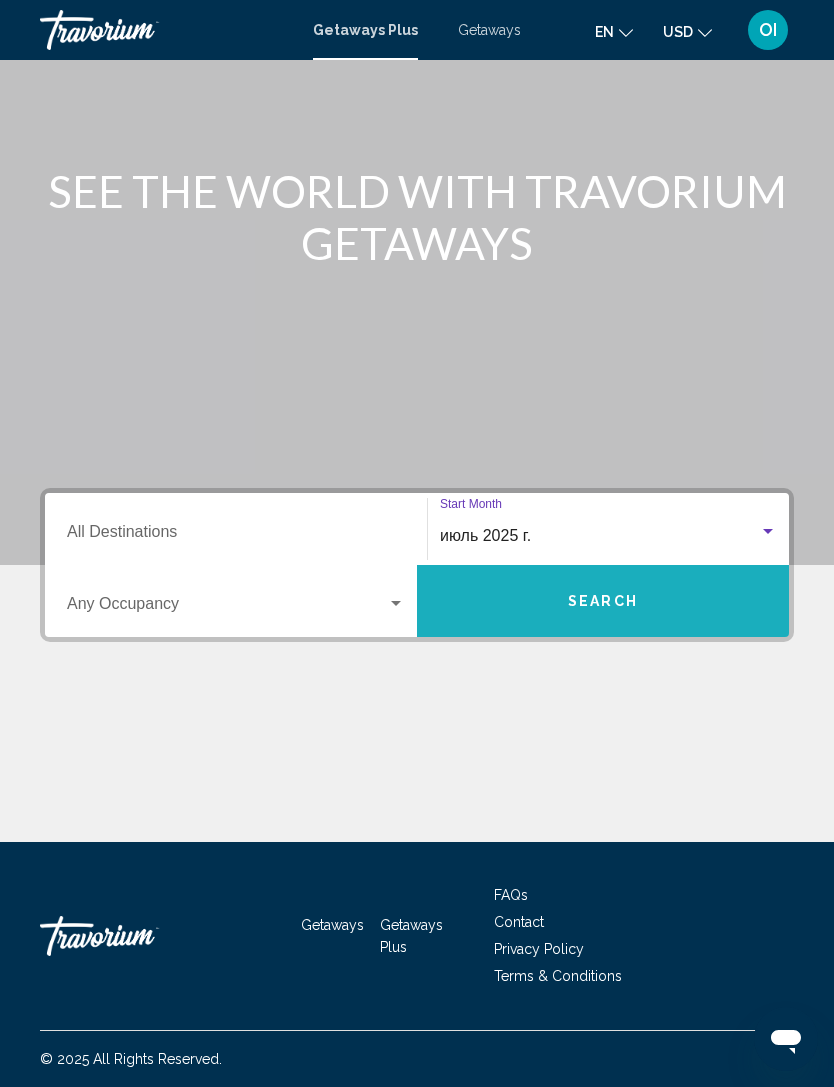 click on "Search" at bounding box center (603, 601) 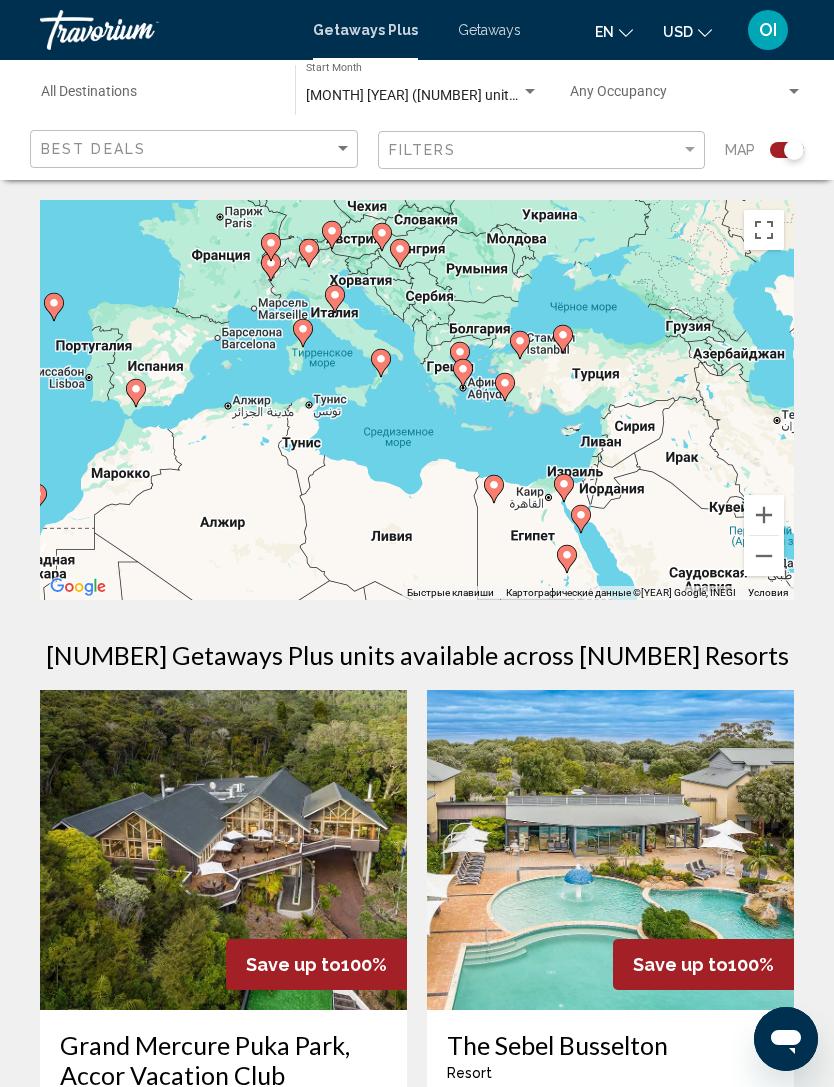 scroll, scrollTop: 48, scrollLeft: 0, axis: vertical 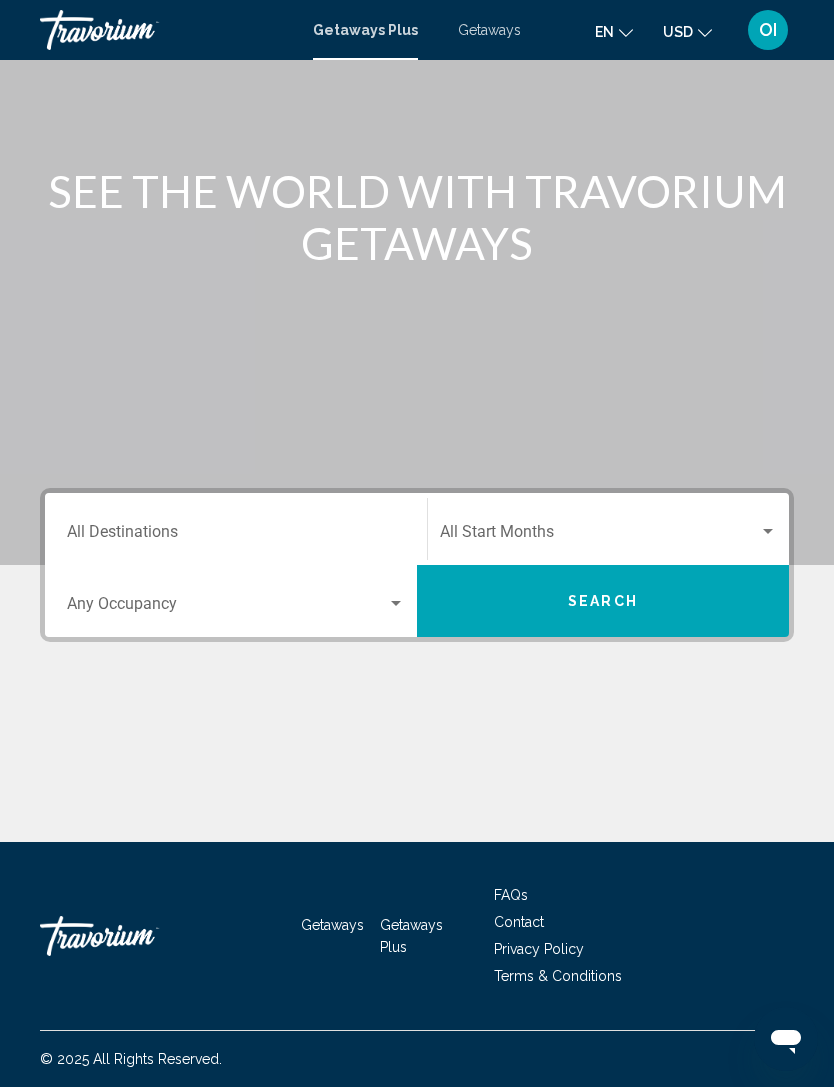 click on "Search" at bounding box center (603, 601) 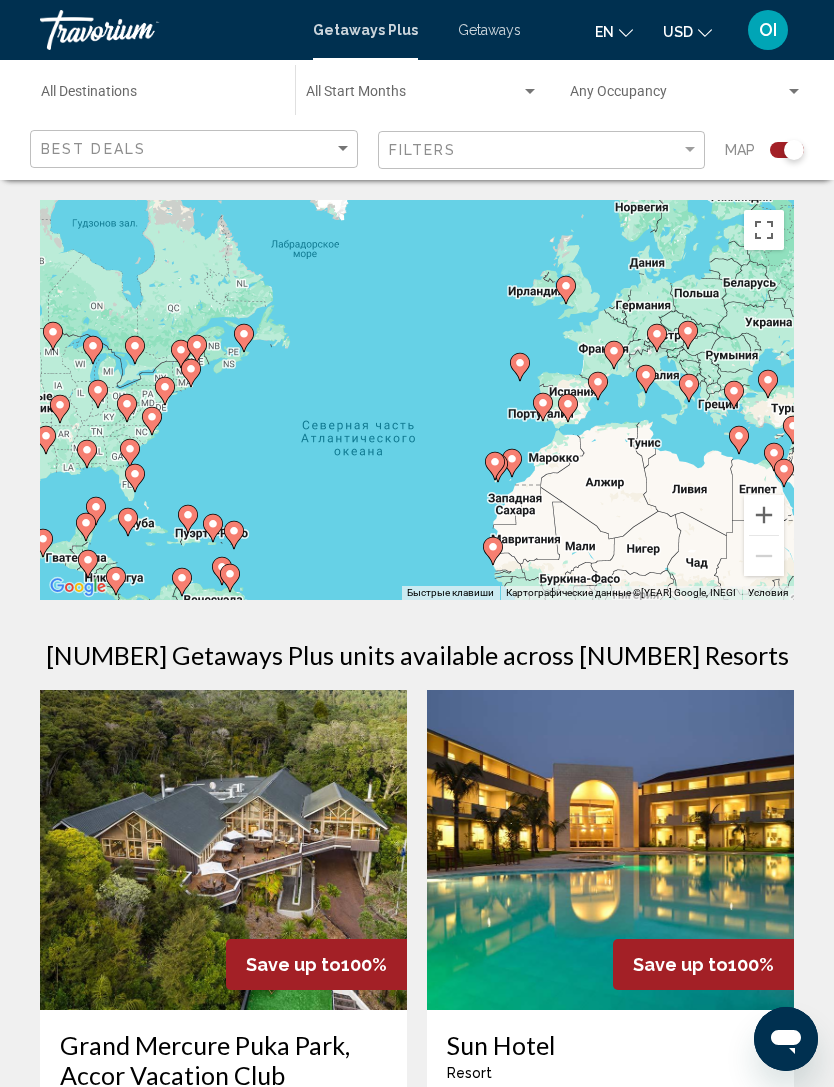 scroll, scrollTop: 64, scrollLeft: 0, axis: vertical 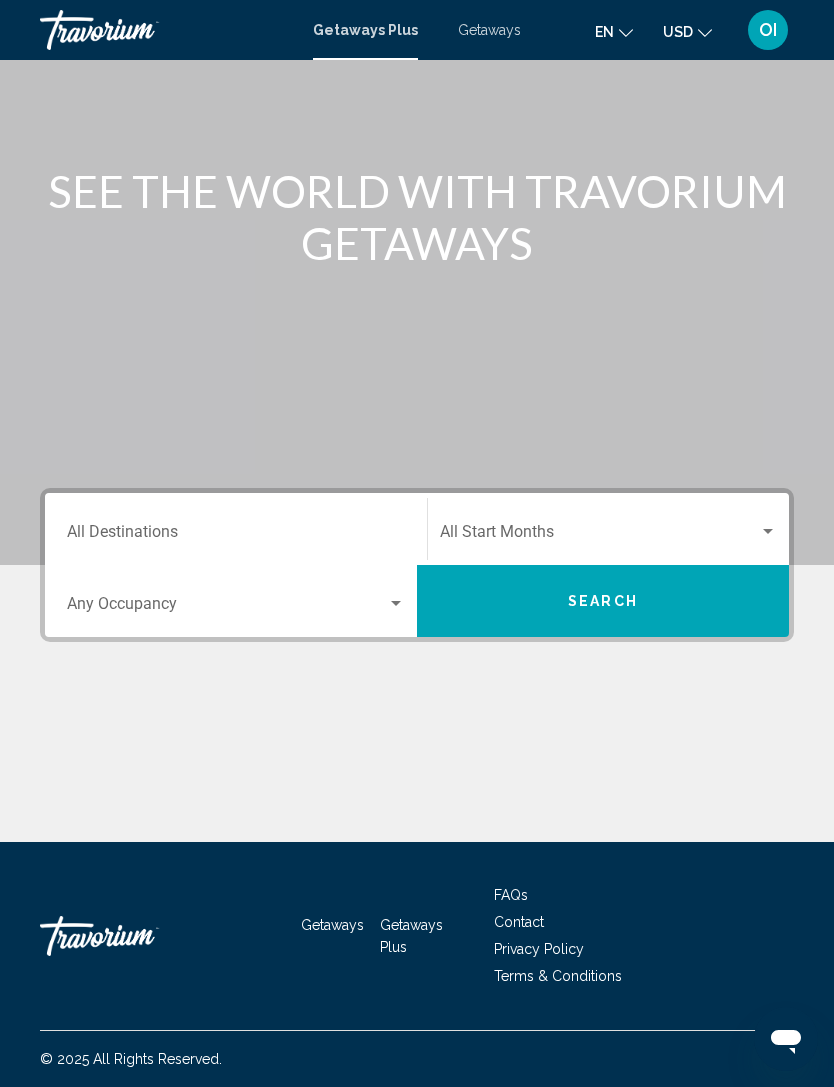 click on "Search" at bounding box center (603, 601) 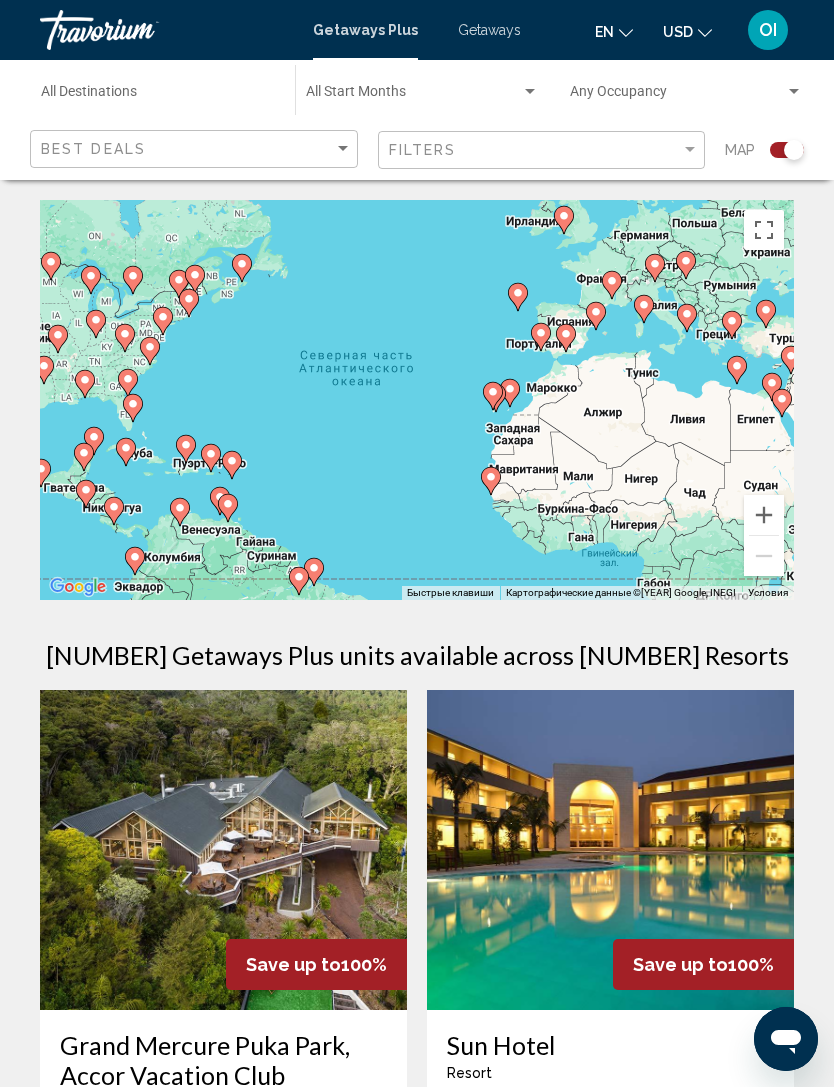 scroll, scrollTop: 64, scrollLeft: 0, axis: vertical 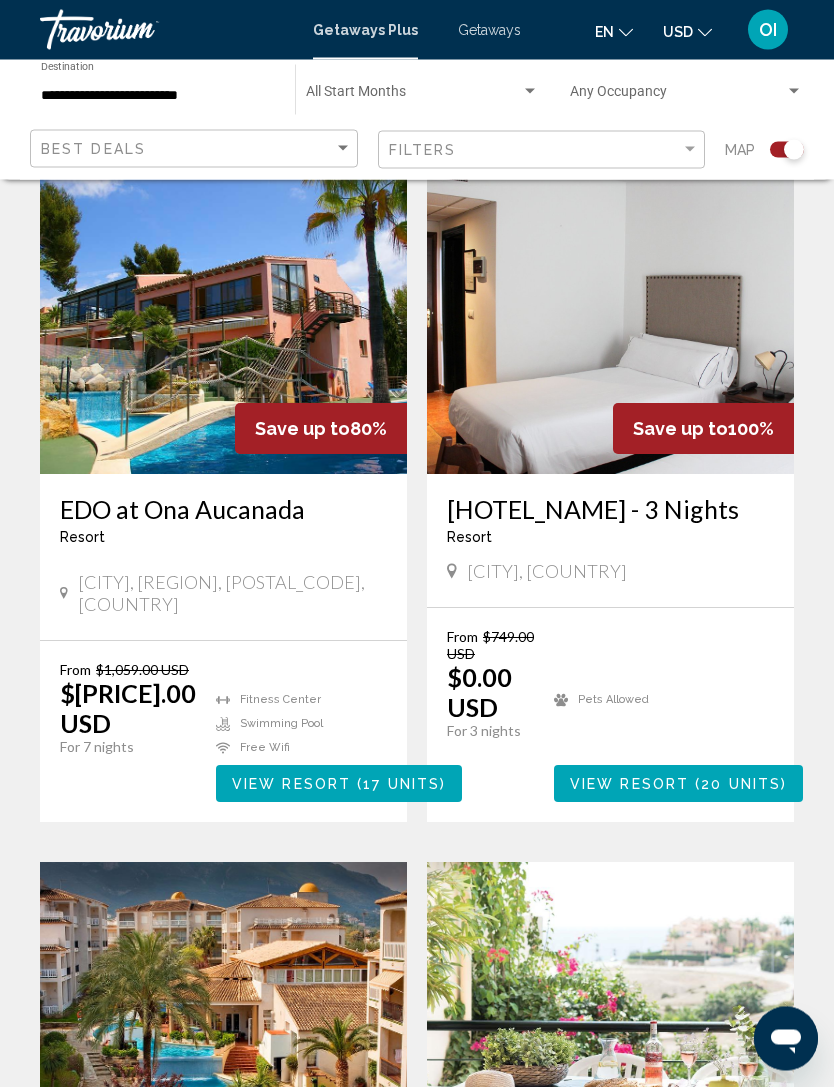 click at bounding box center (223, 315) 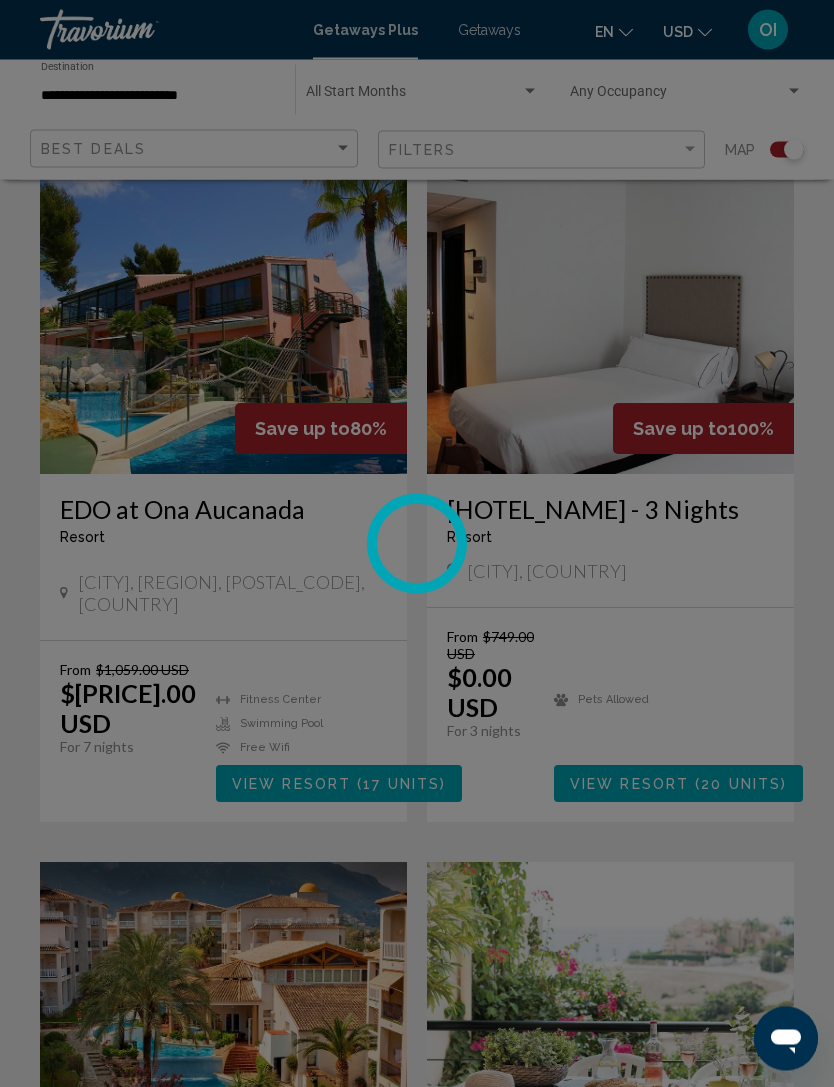 scroll, scrollTop: 536, scrollLeft: 0, axis: vertical 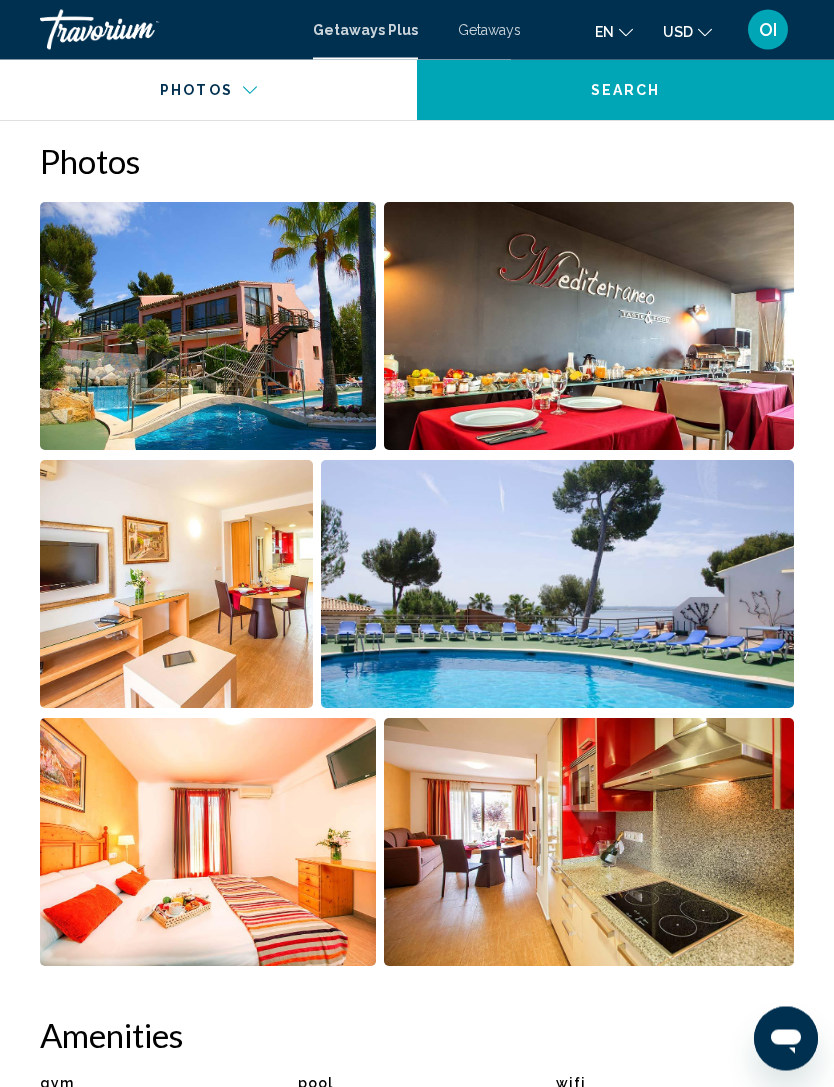 click at bounding box center (208, 327) 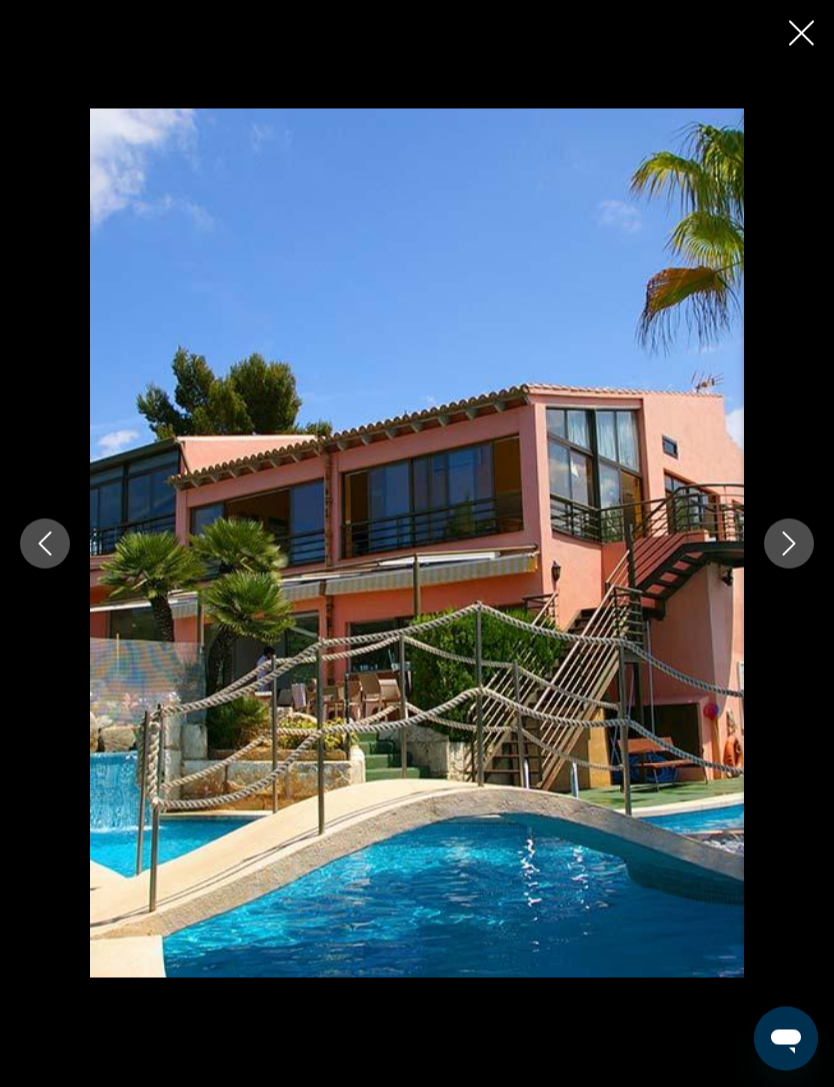 scroll, scrollTop: 1285, scrollLeft: 0, axis: vertical 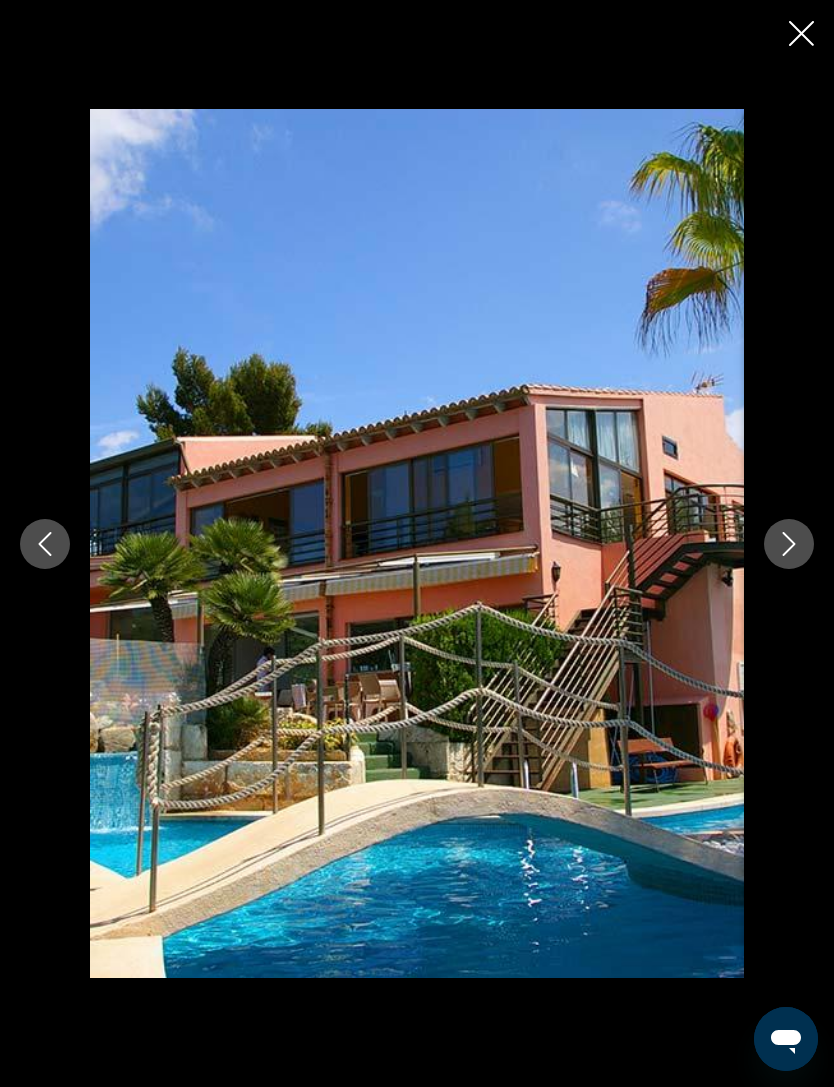 click at bounding box center [789, 544] 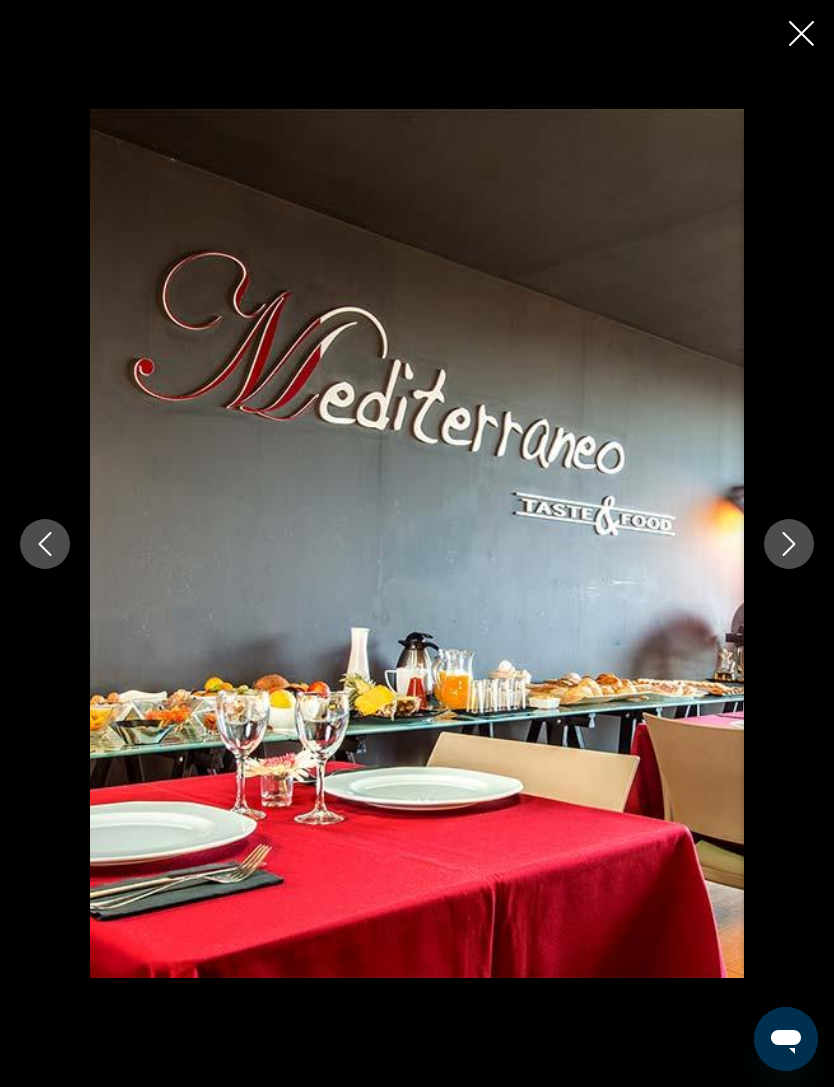 click at bounding box center [789, 544] 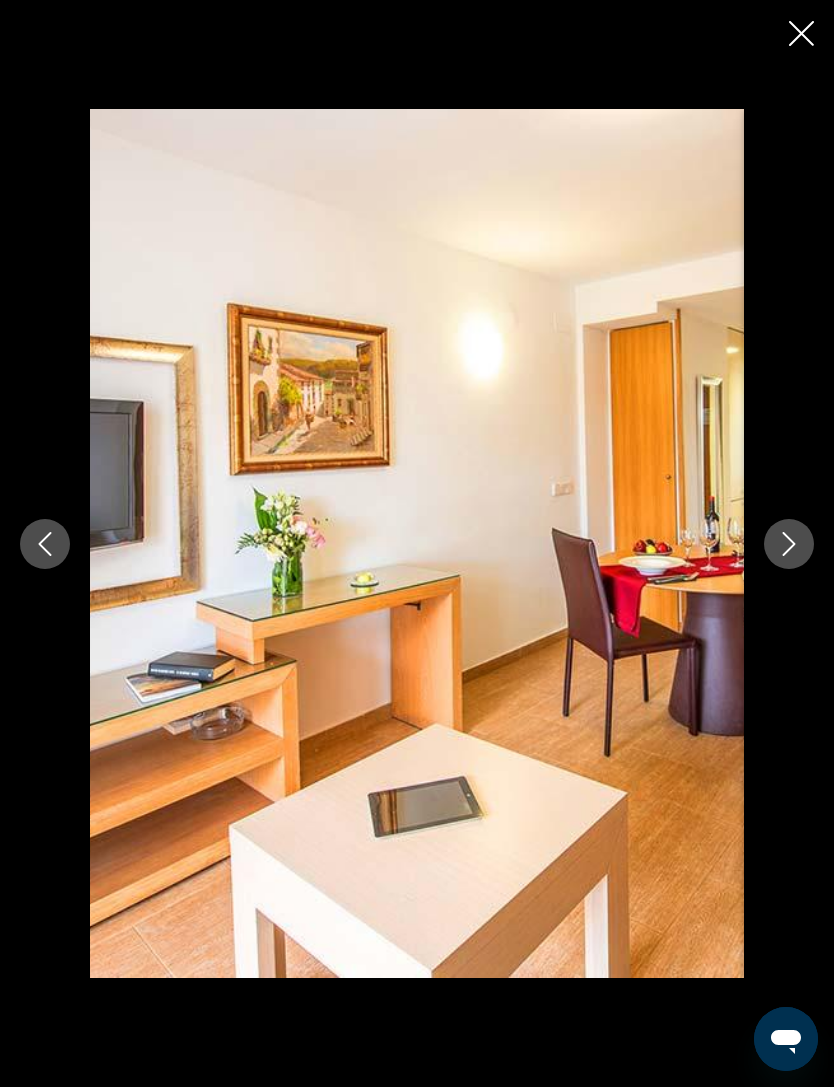 click at bounding box center (789, 544) 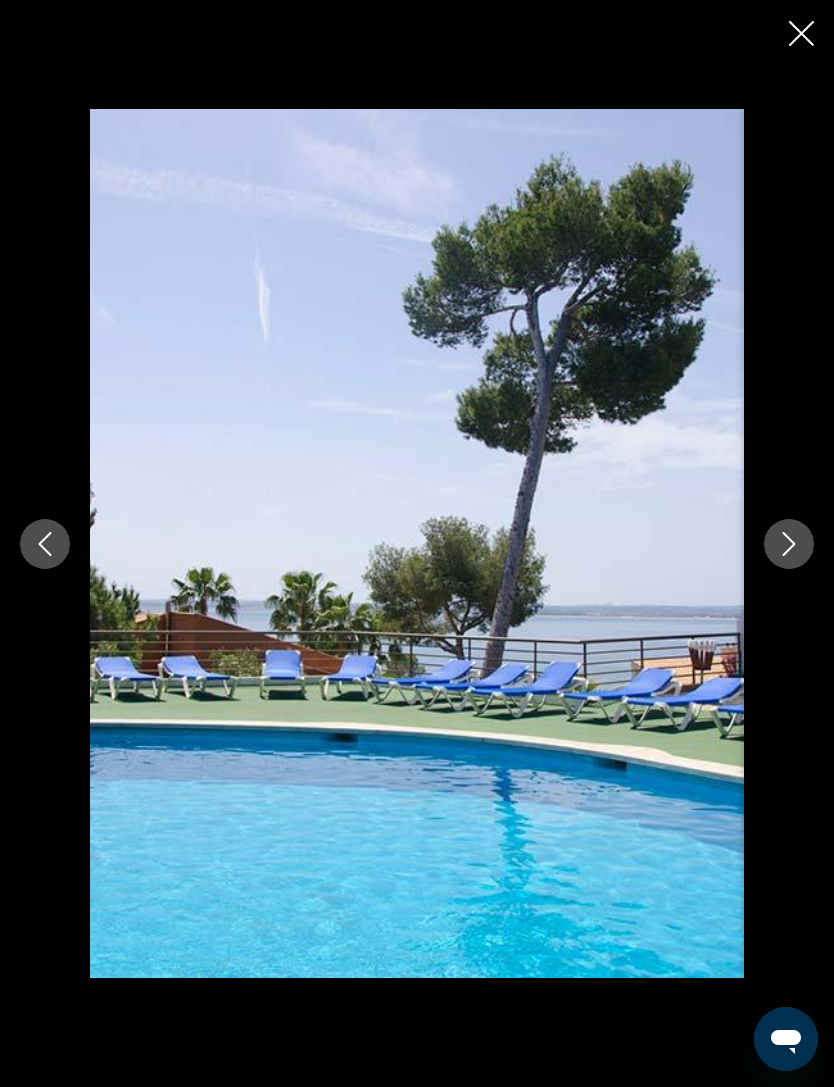 click at bounding box center (789, 544) 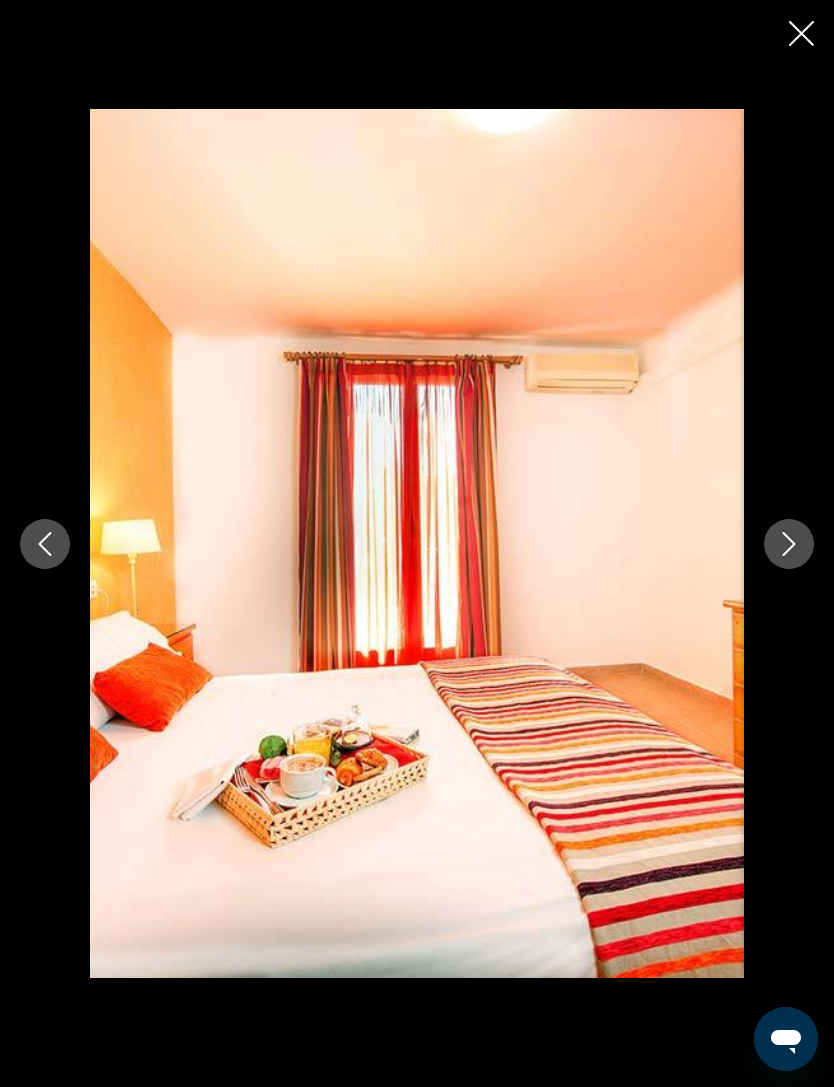 click at bounding box center [789, 544] 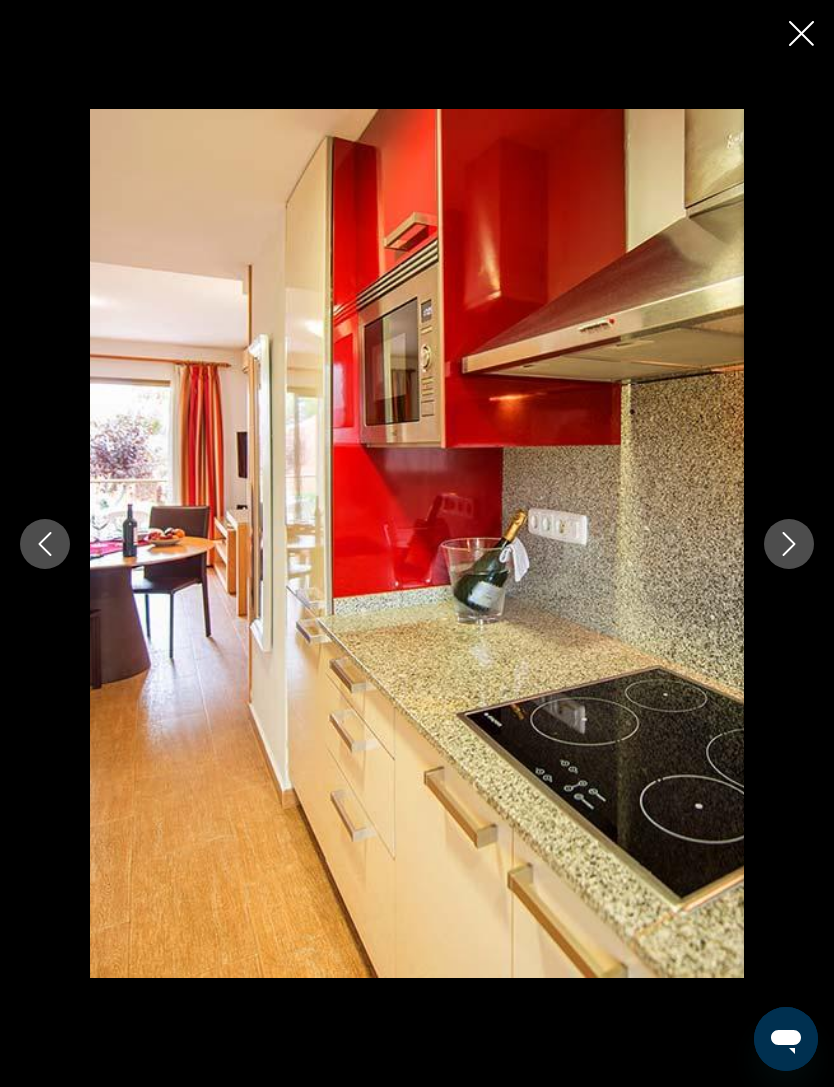 click at bounding box center [789, 544] 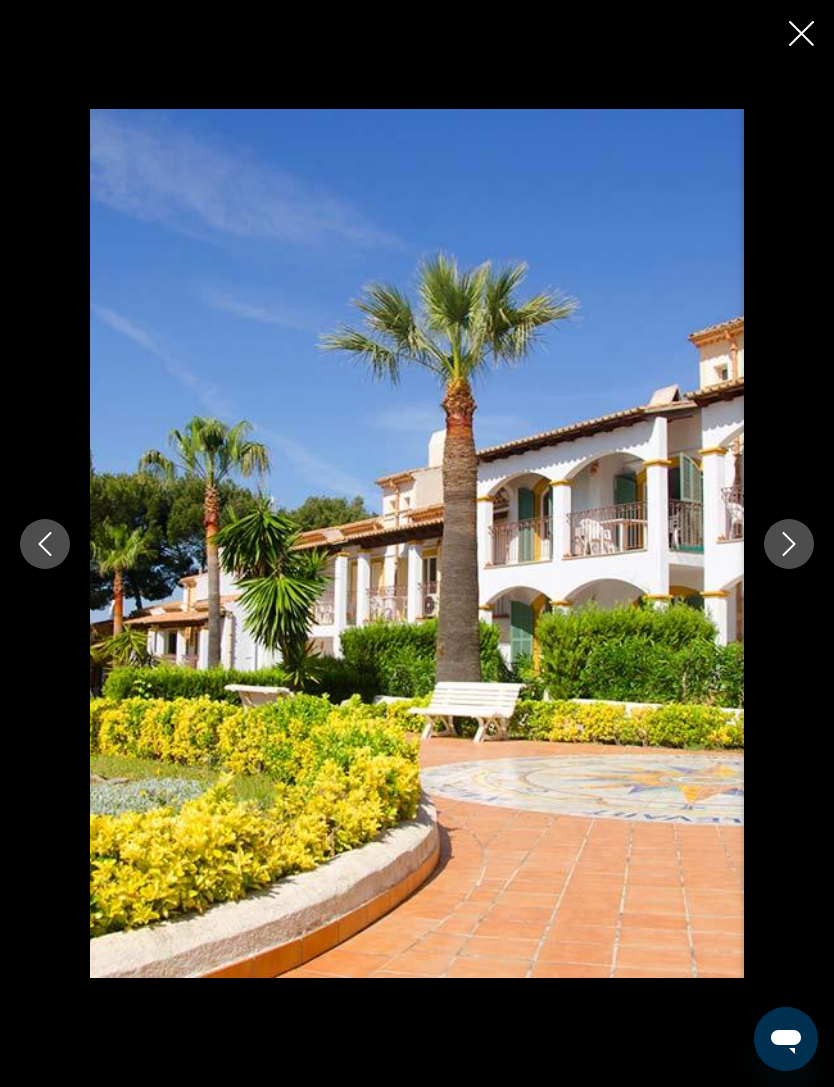 click at bounding box center (789, 544) 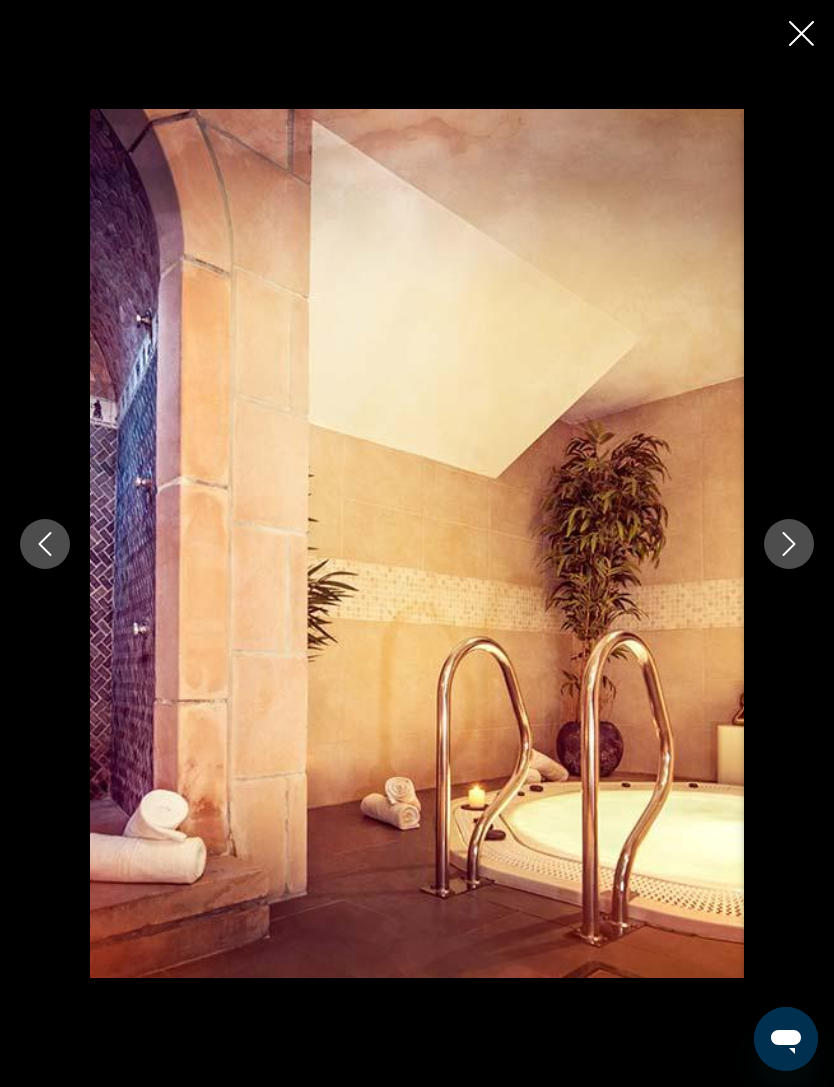 click at bounding box center (789, 544) 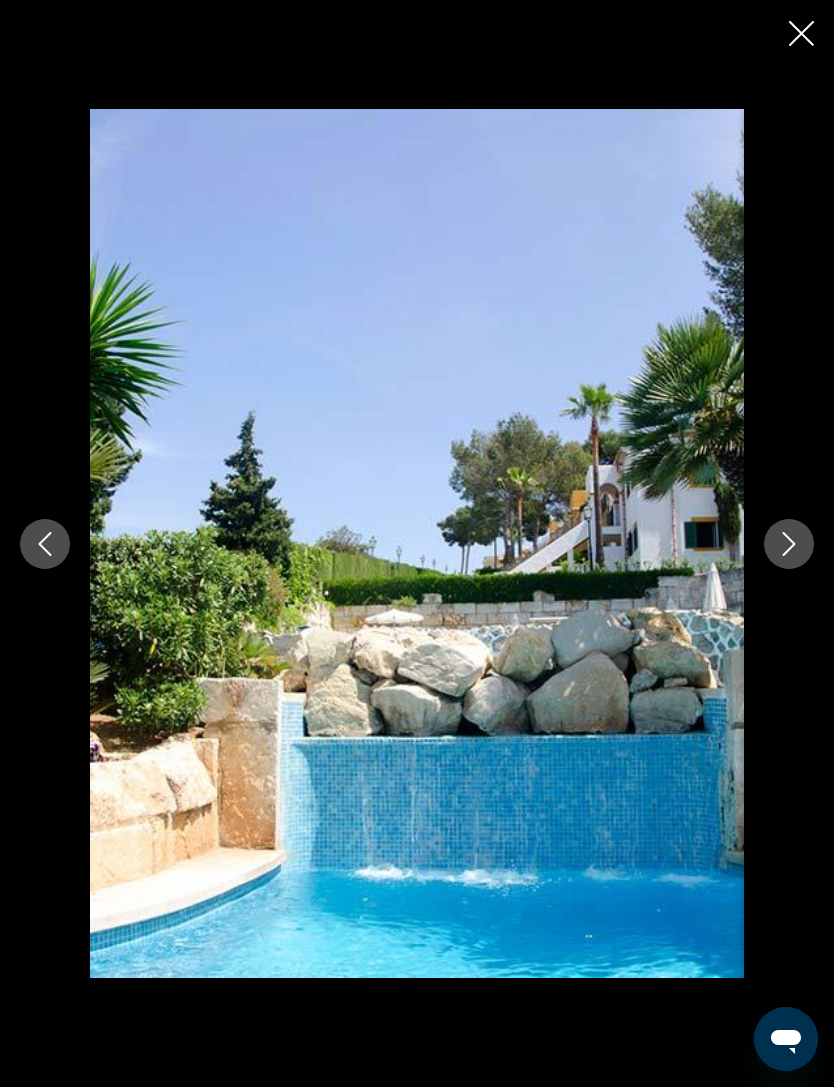 click at bounding box center (789, 544) 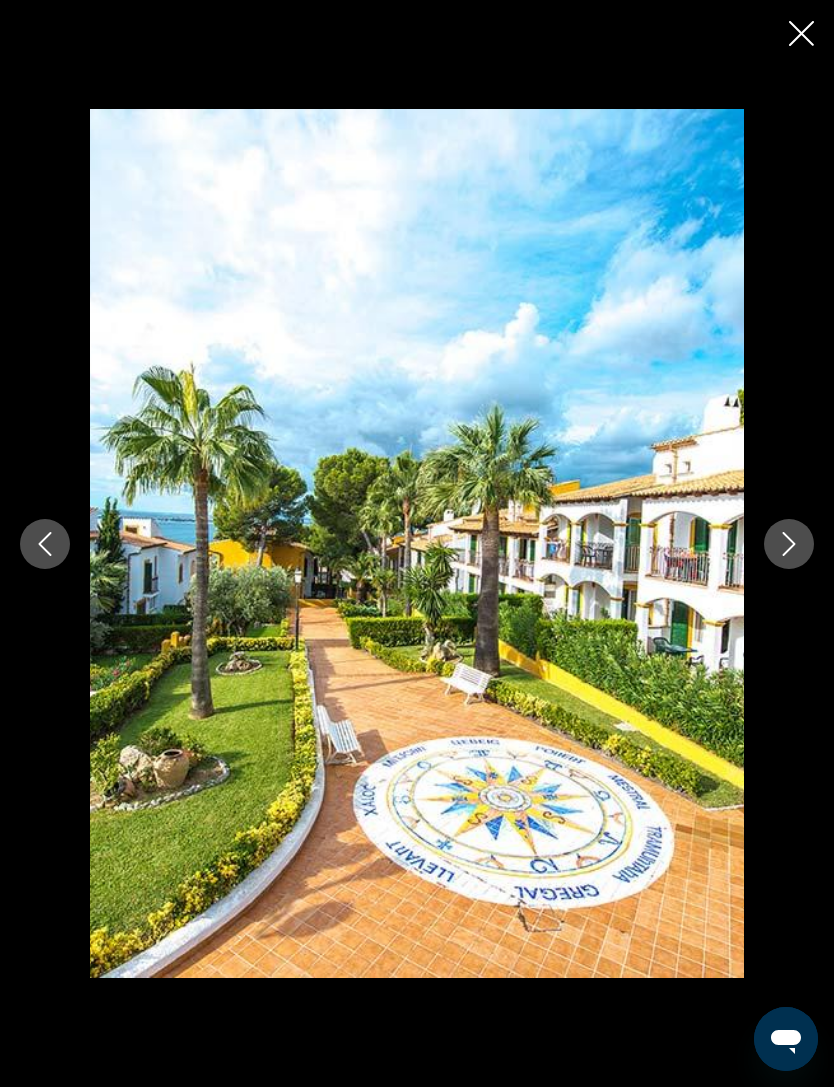 click at bounding box center [789, 544] 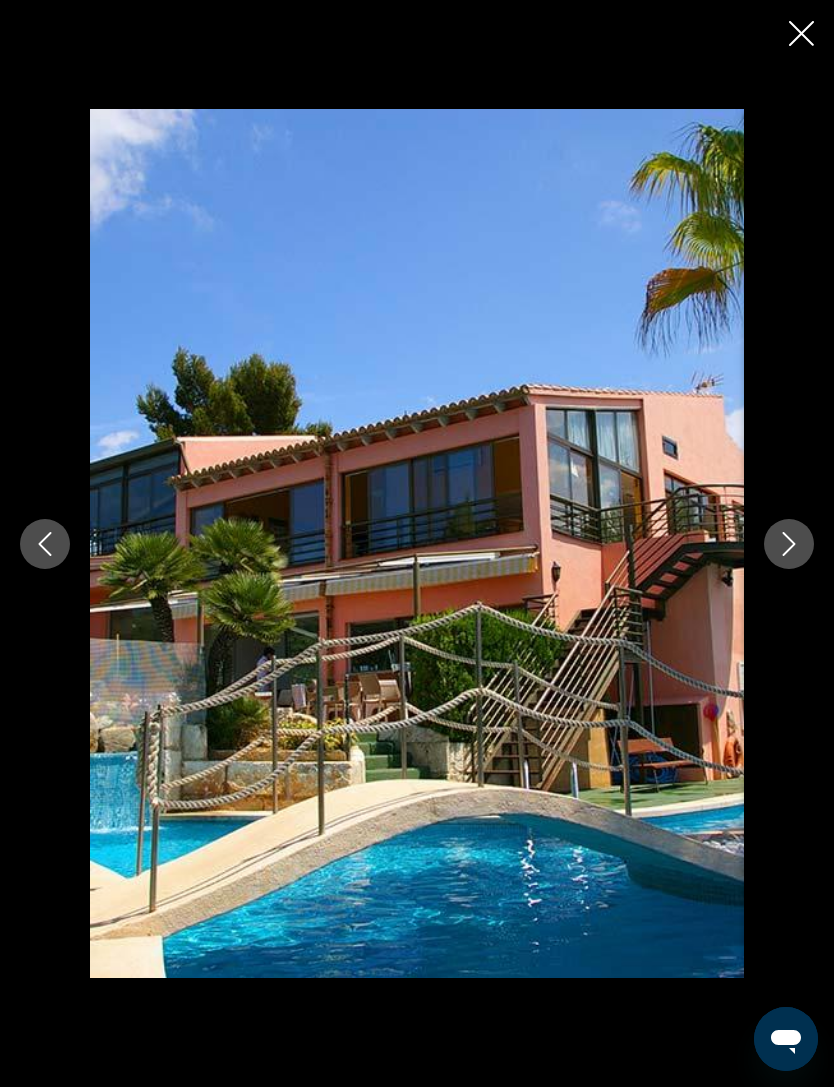 click at bounding box center (789, 544) 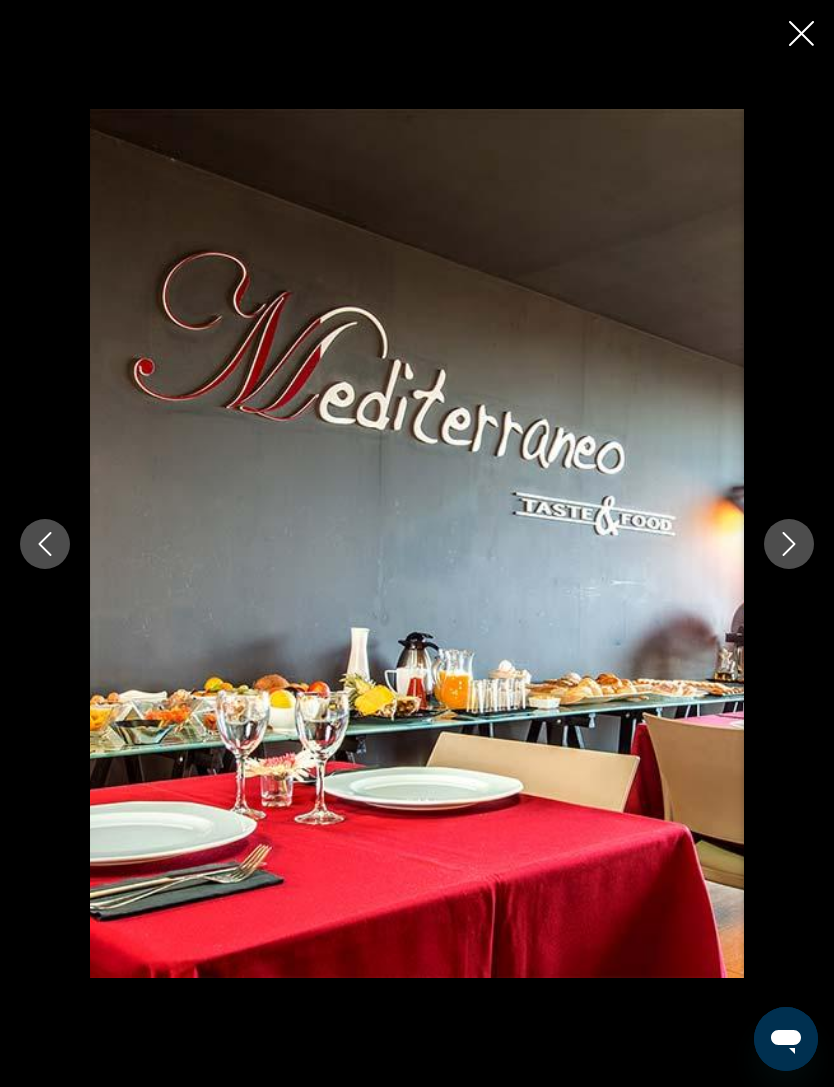 click at bounding box center (801, 33) 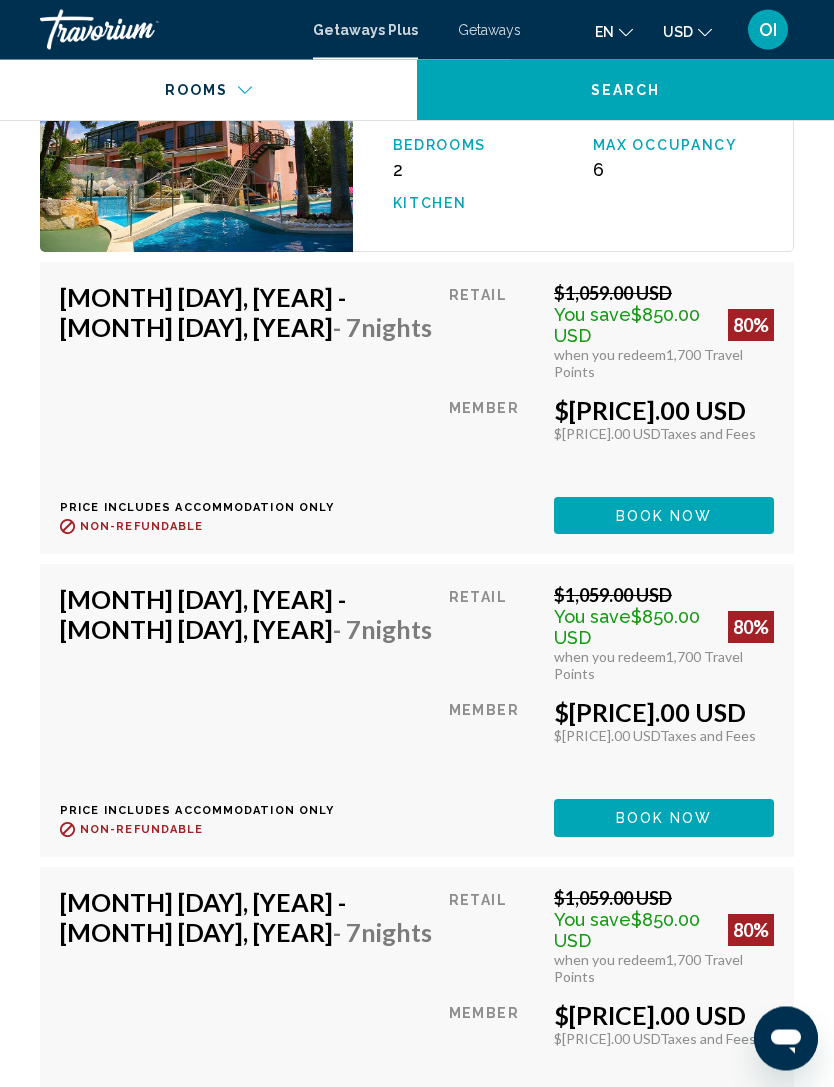 scroll, scrollTop: 4134, scrollLeft: 0, axis: vertical 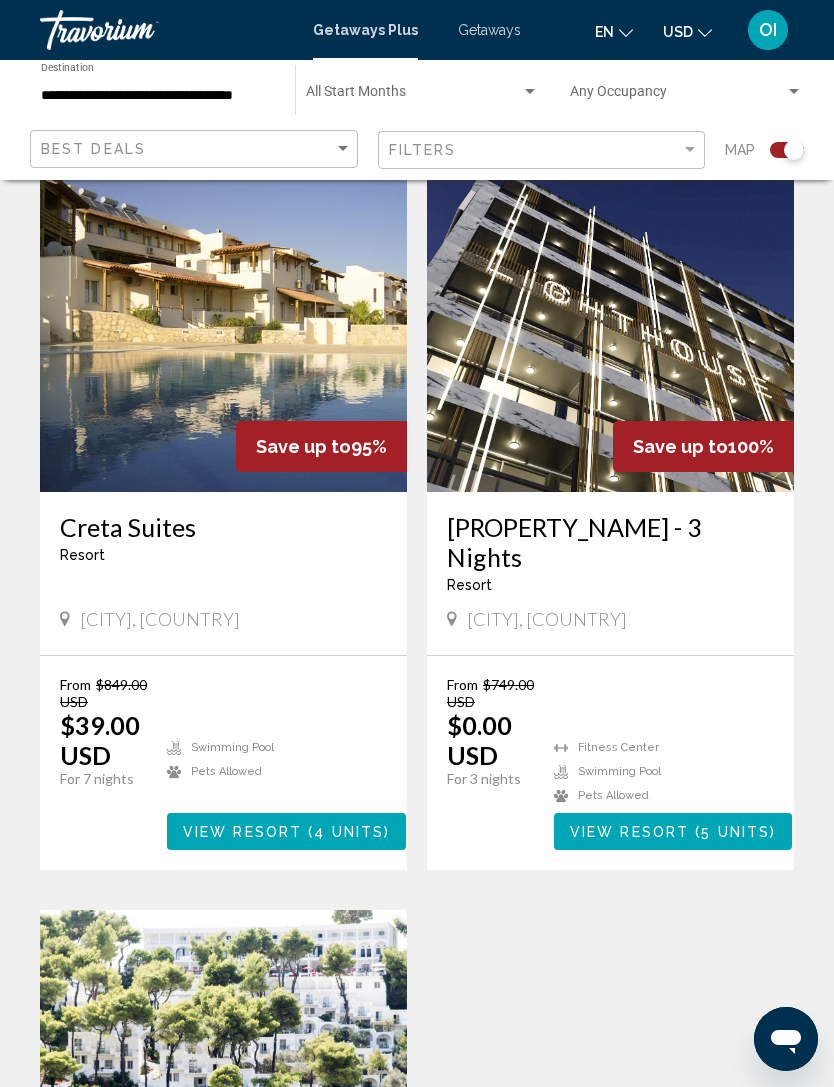 click at bounding box center (223, 332) 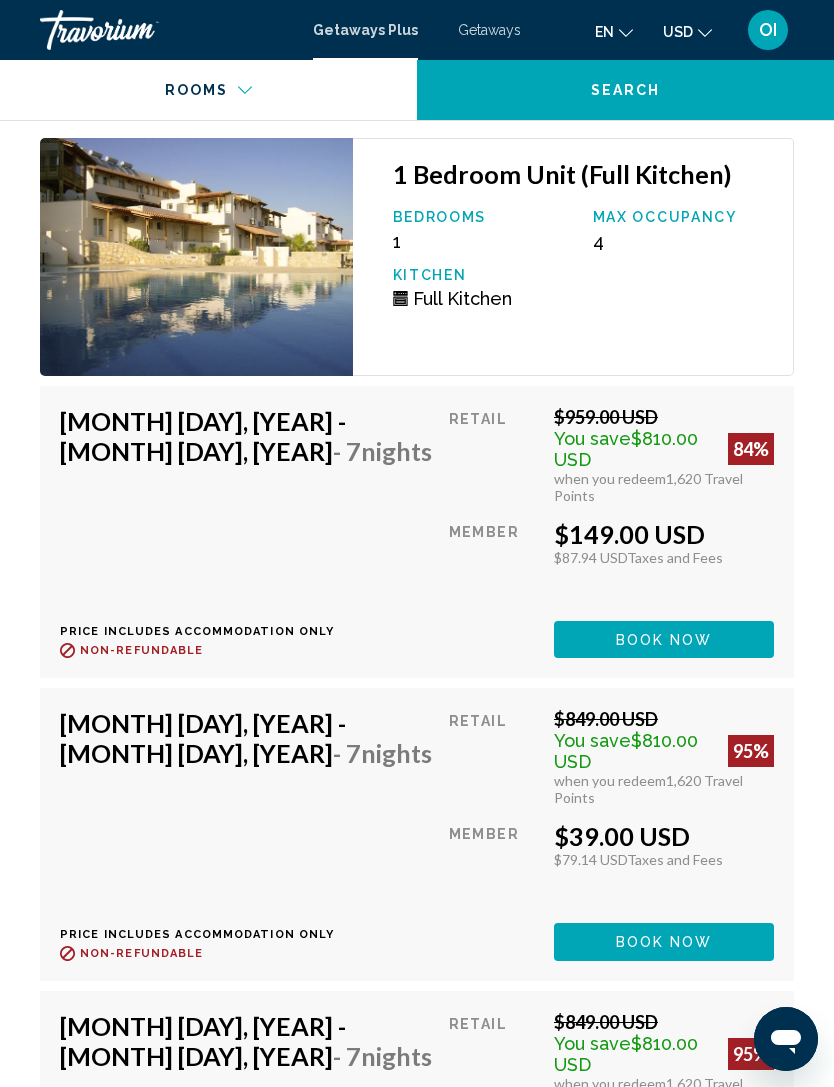 scroll, scrollTop: 3940, scrollLeft: 0, axis: vertical 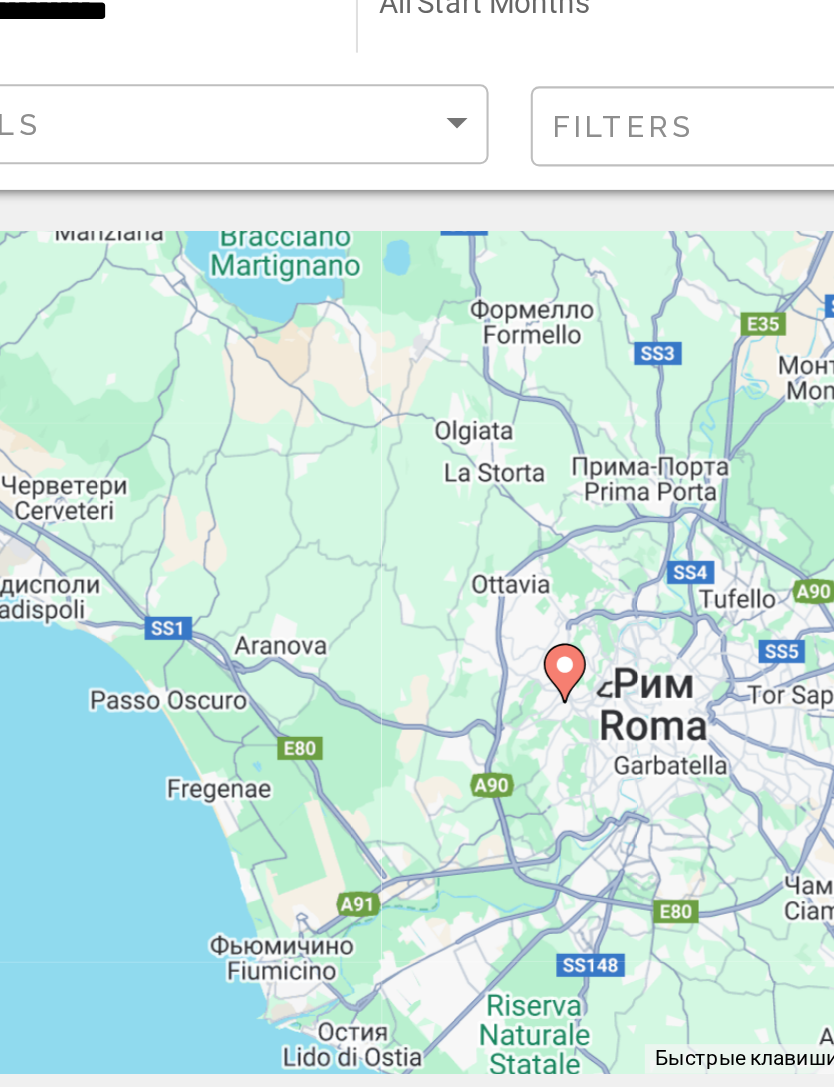 click at bounding box center (394, 410) 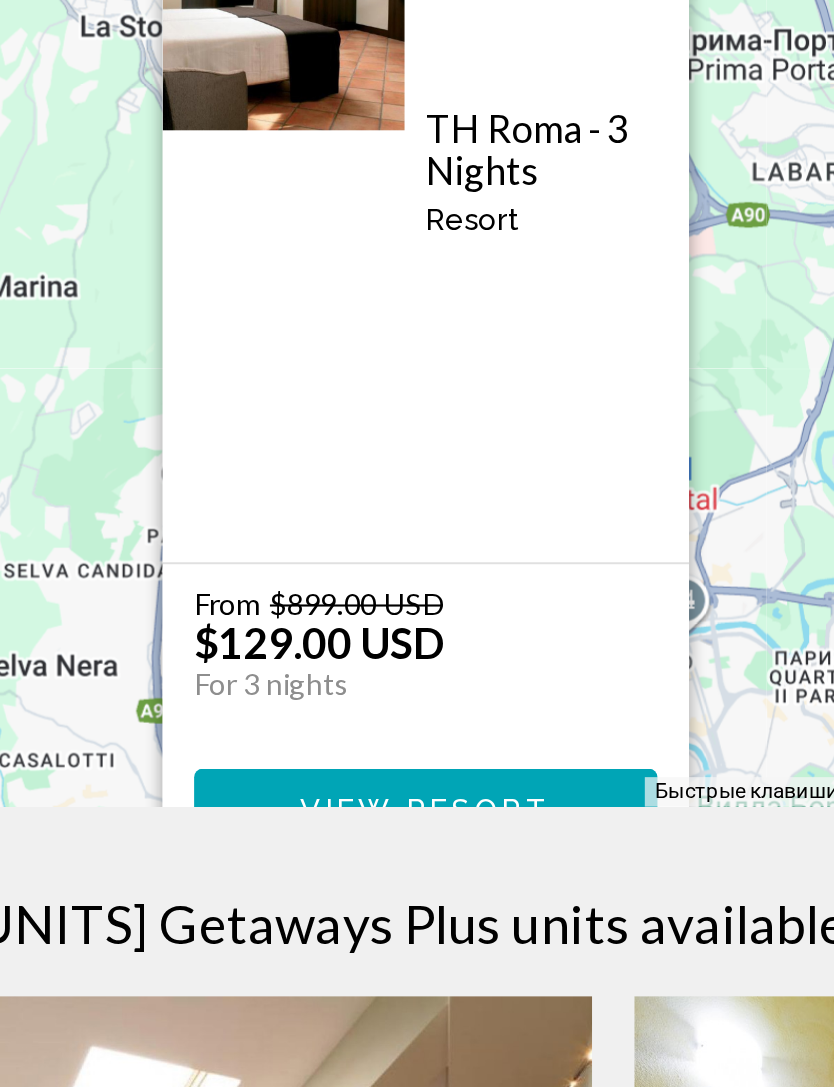 click on "From $[PRICE] [CURRENCY] $[PRICE] [CURRENCY] For 3 nights You save $[PRICE] [CURRENCY]" at bounding box center (328, 533) 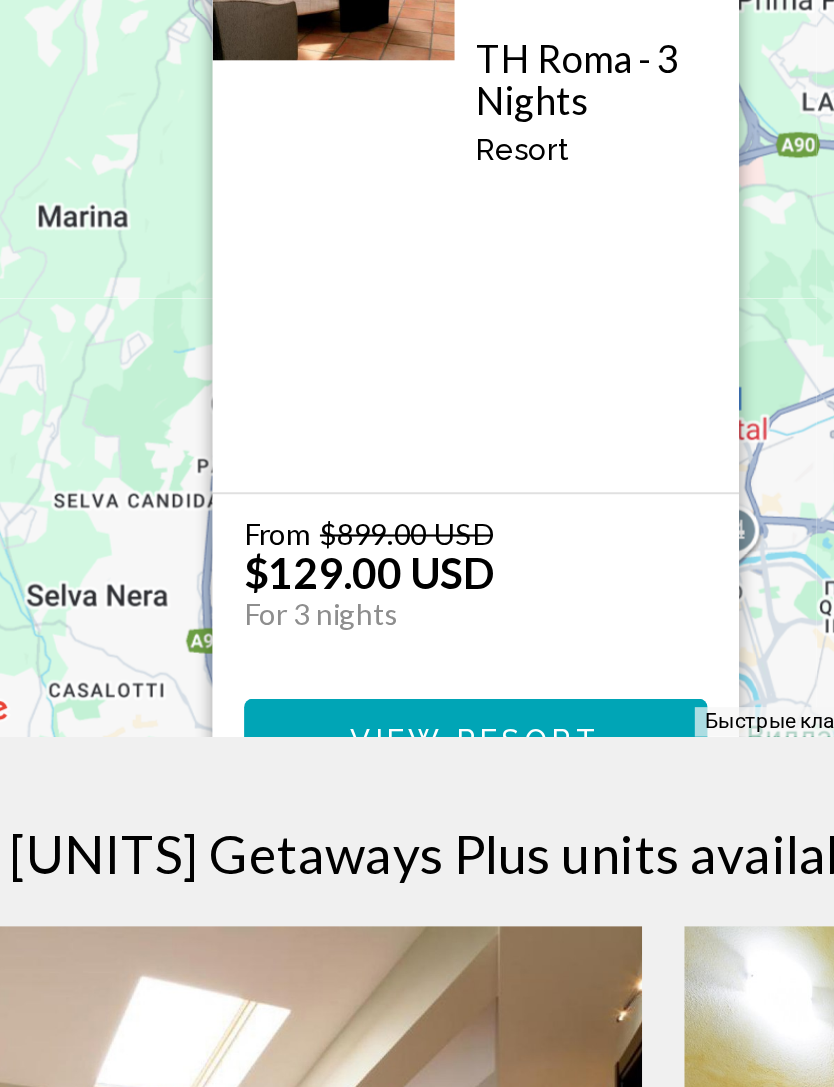 click on "View Resort" at bounding box center [327, 601] 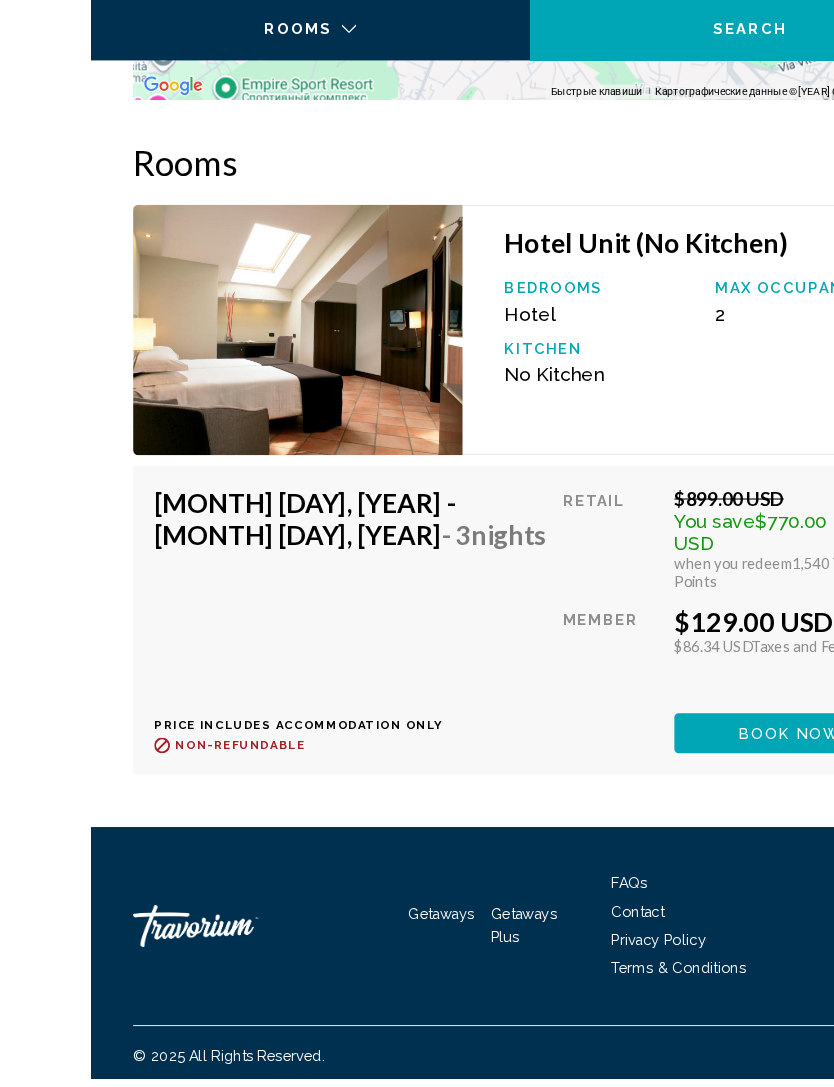 scroll, scrollTop: 3042, scrollLeft: 0, axis: vertical 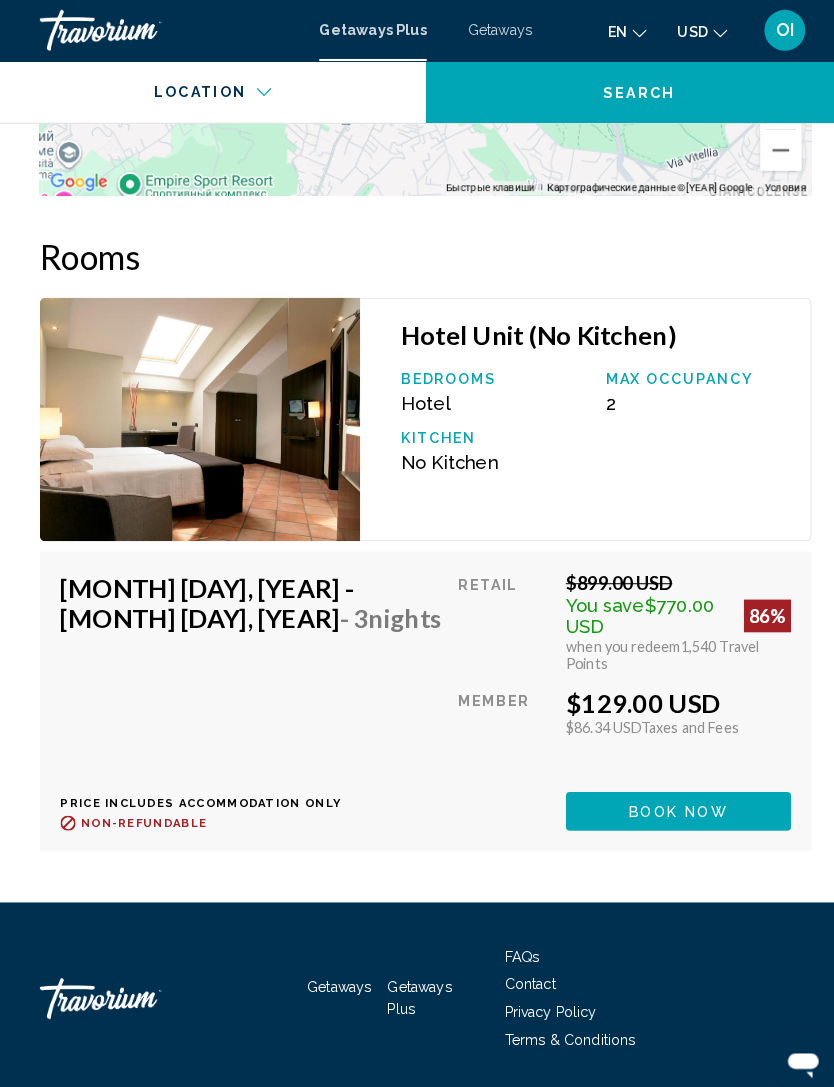 click at bounding box center [196, 410] 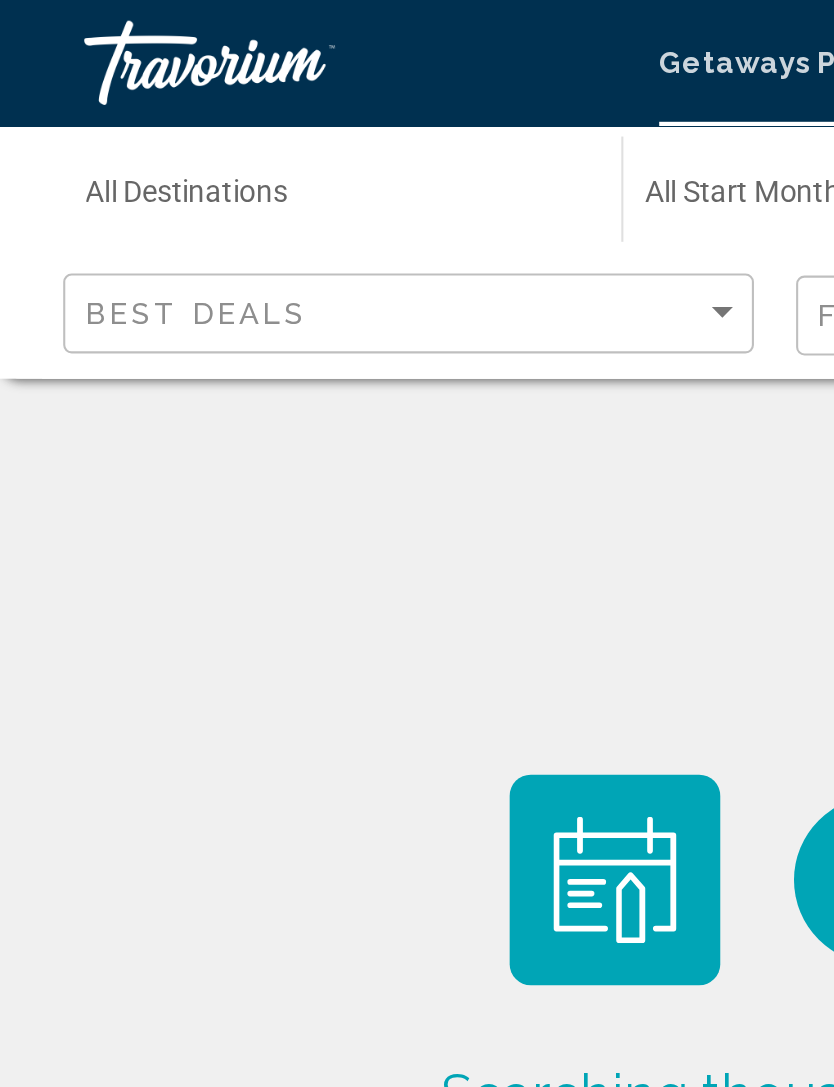 scroll, scrollTop: 0, scrollLeft: 0, axis: both 